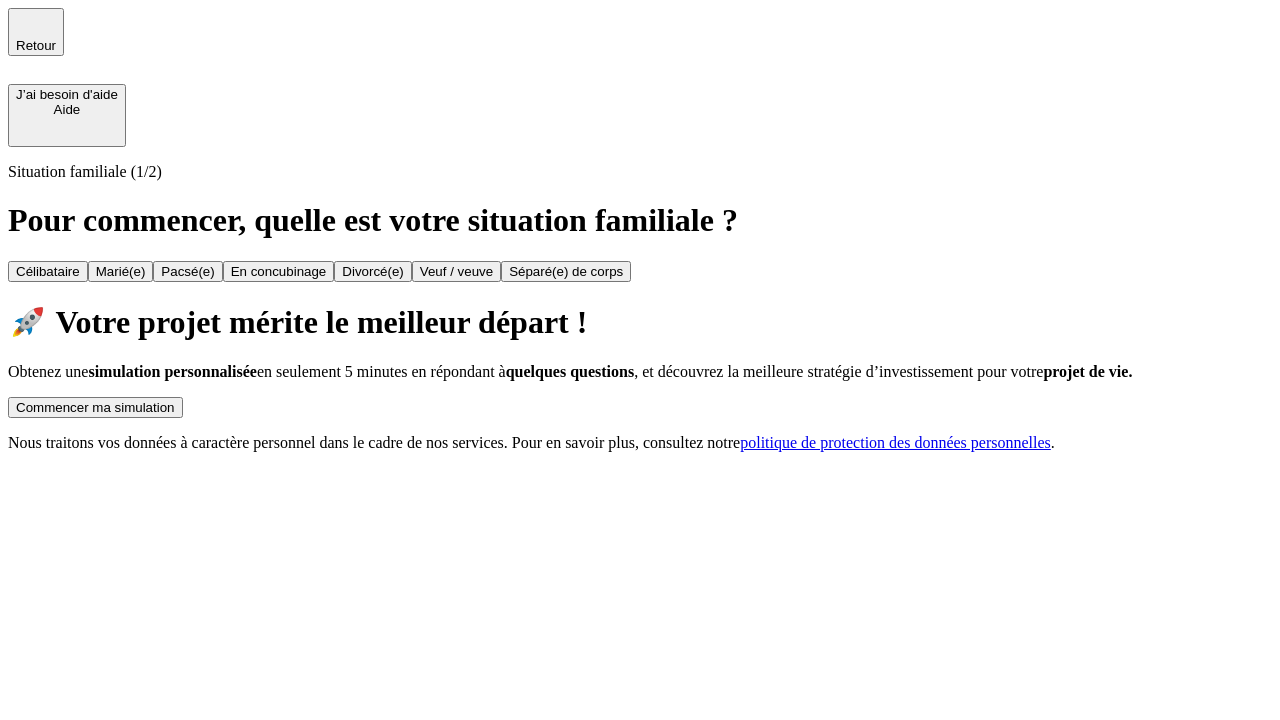 scroll, scrollTop: 0, scrollLeft: 0, axis: both 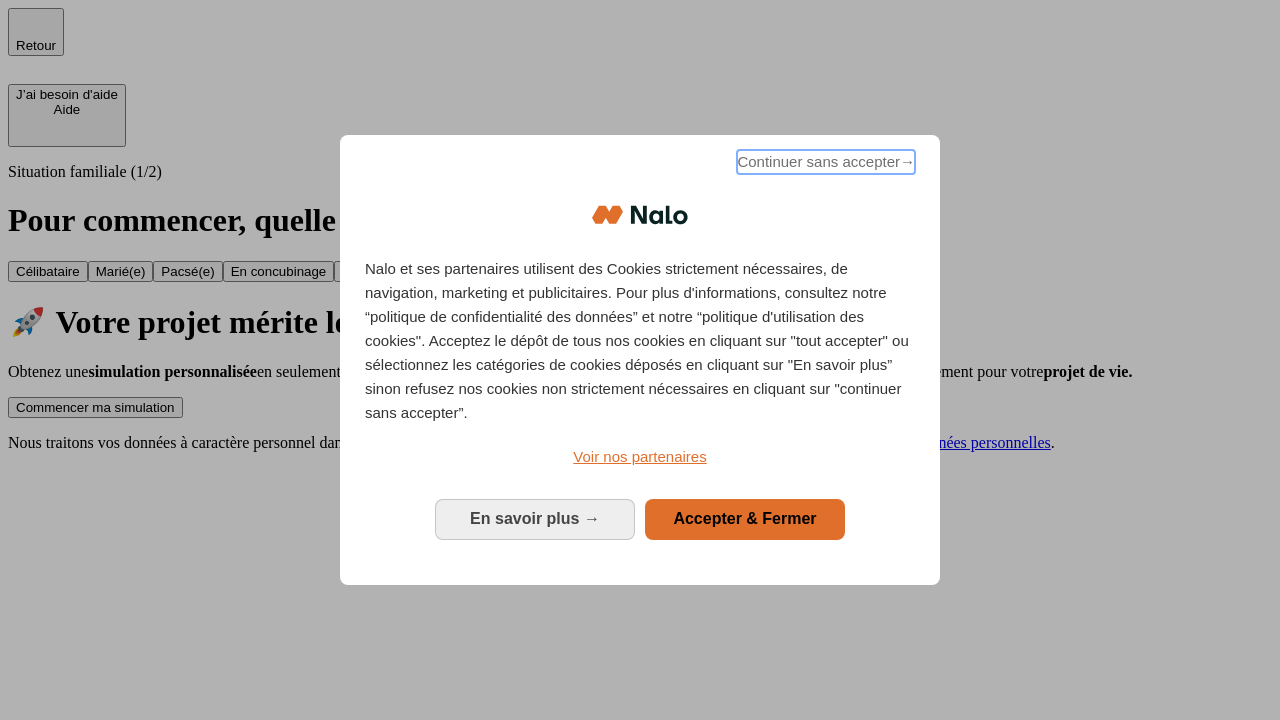 click on "Continuer sans accepter  →" at bounding box center [826, 162] 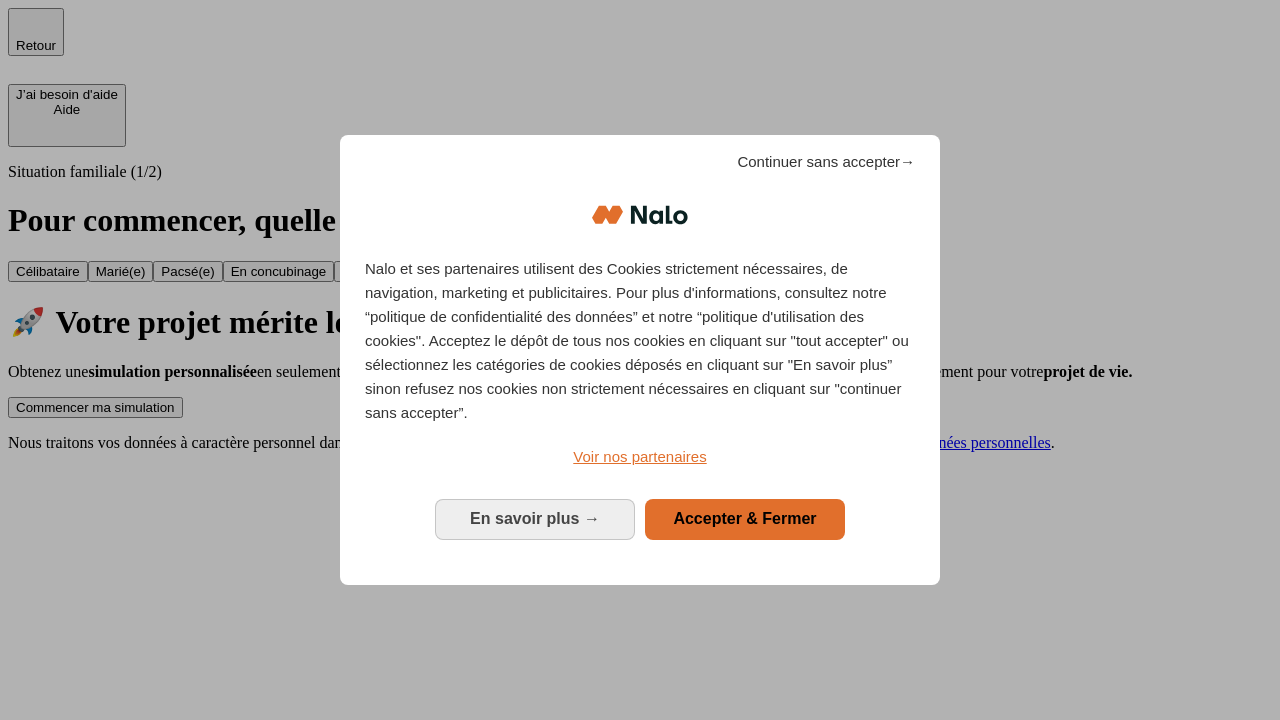click on "Commencer ma simulation" at bounding box center (95, 407) 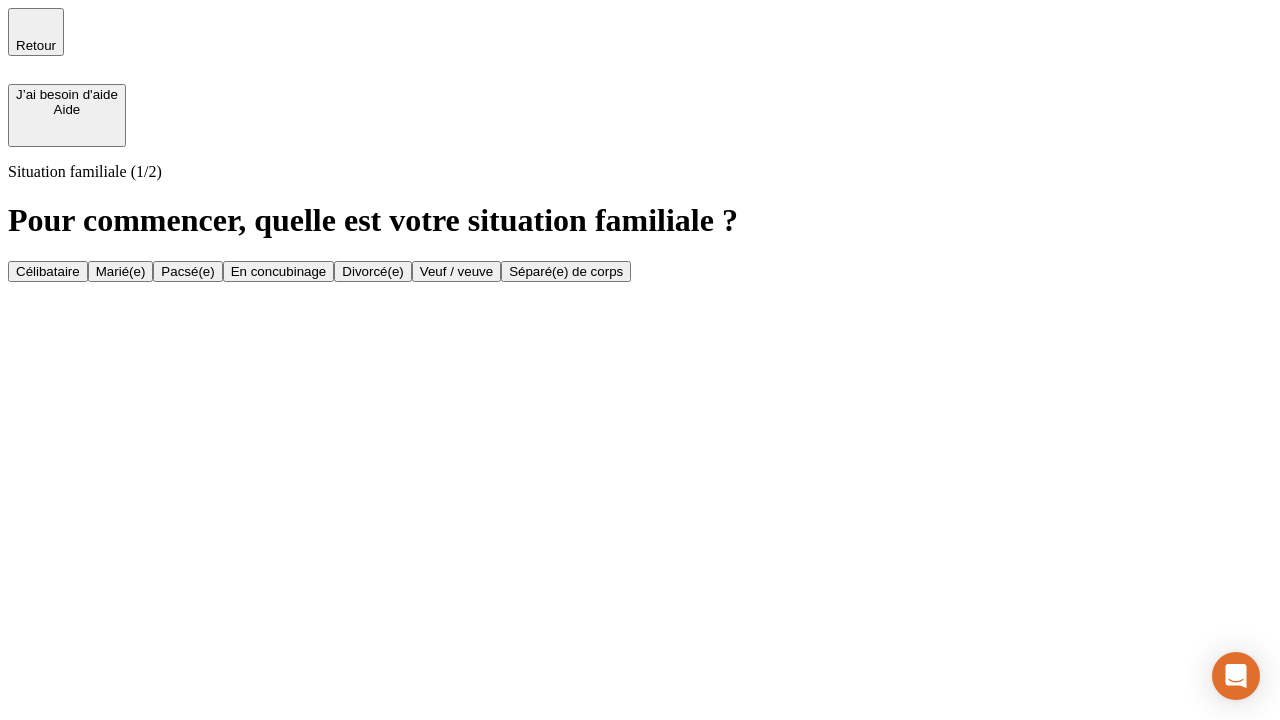 click on "Marié(e)" at bounding box center (121, 271) 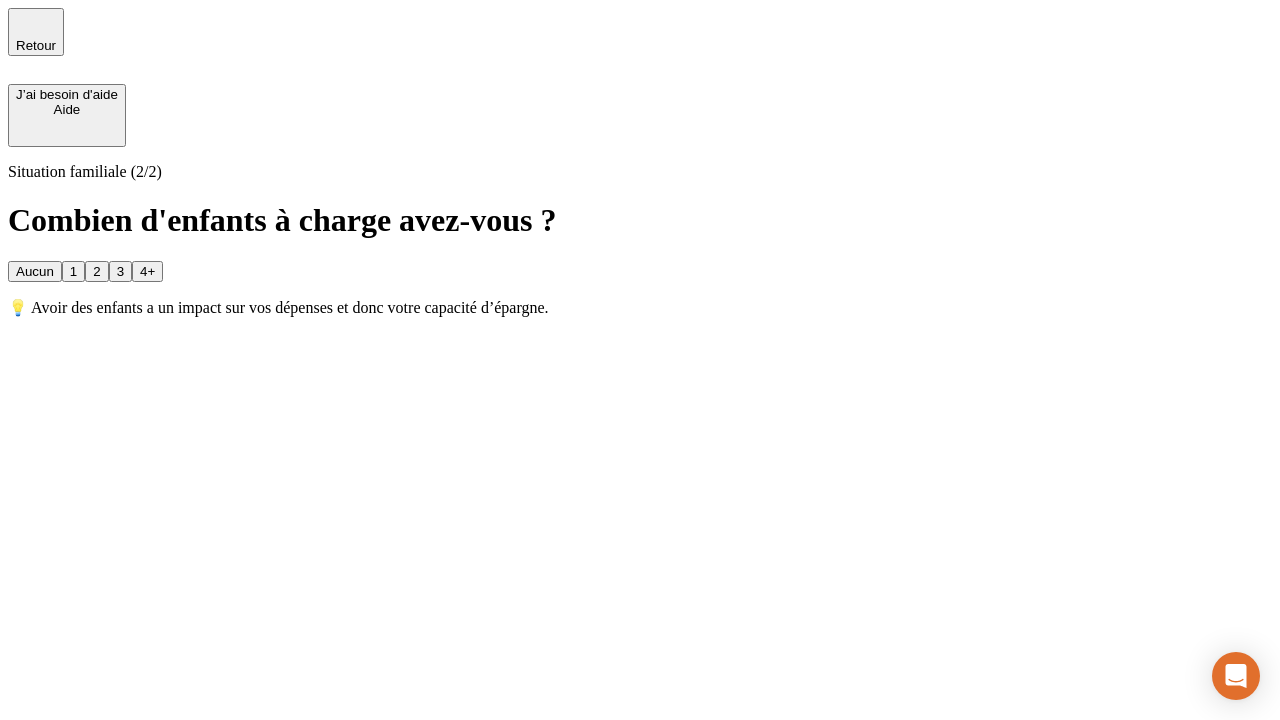 click on "1" at bounding box center (73, 271) 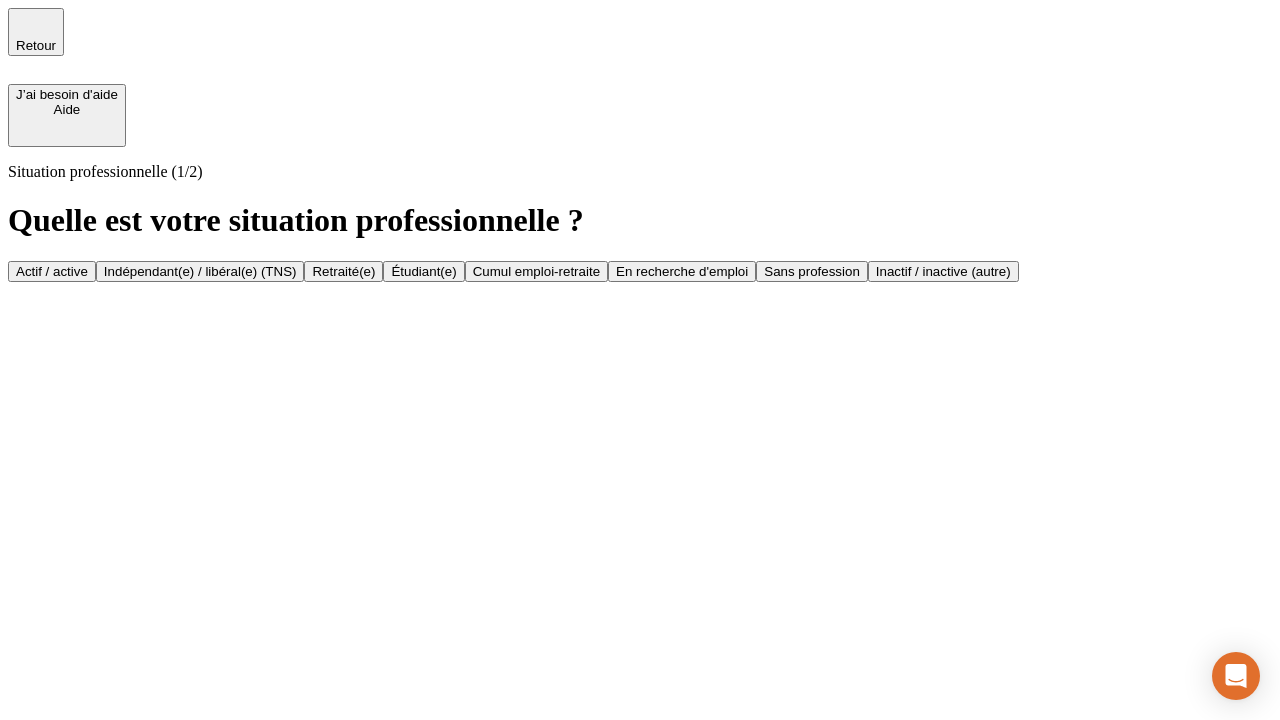 click on "Actif / active" at bounding box center [52, 271] 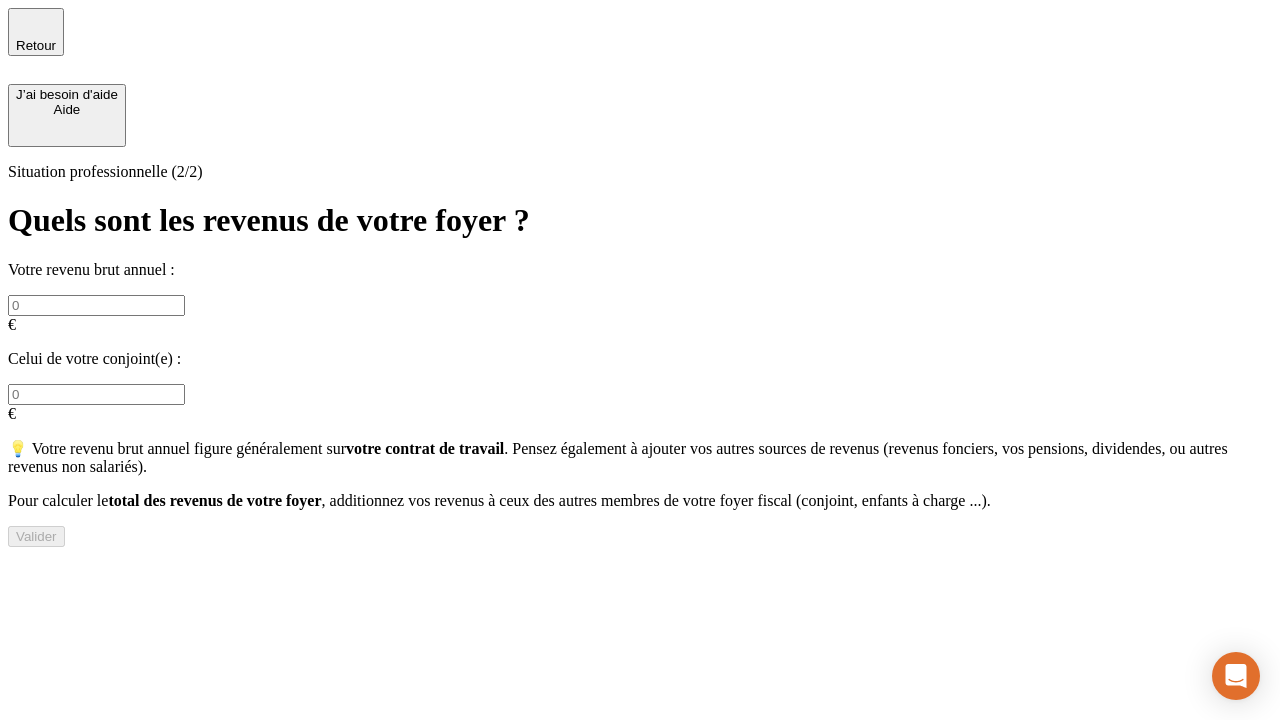 click at bounding box center [96, 305] 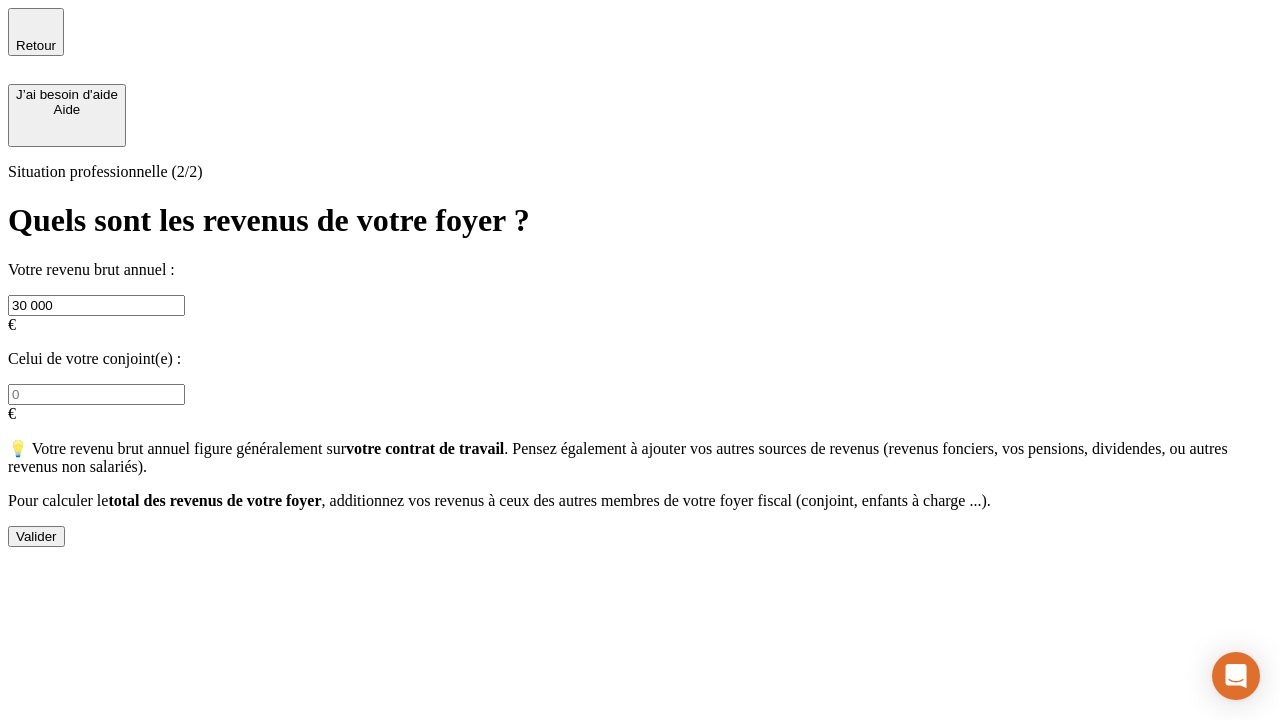type on "30 000" 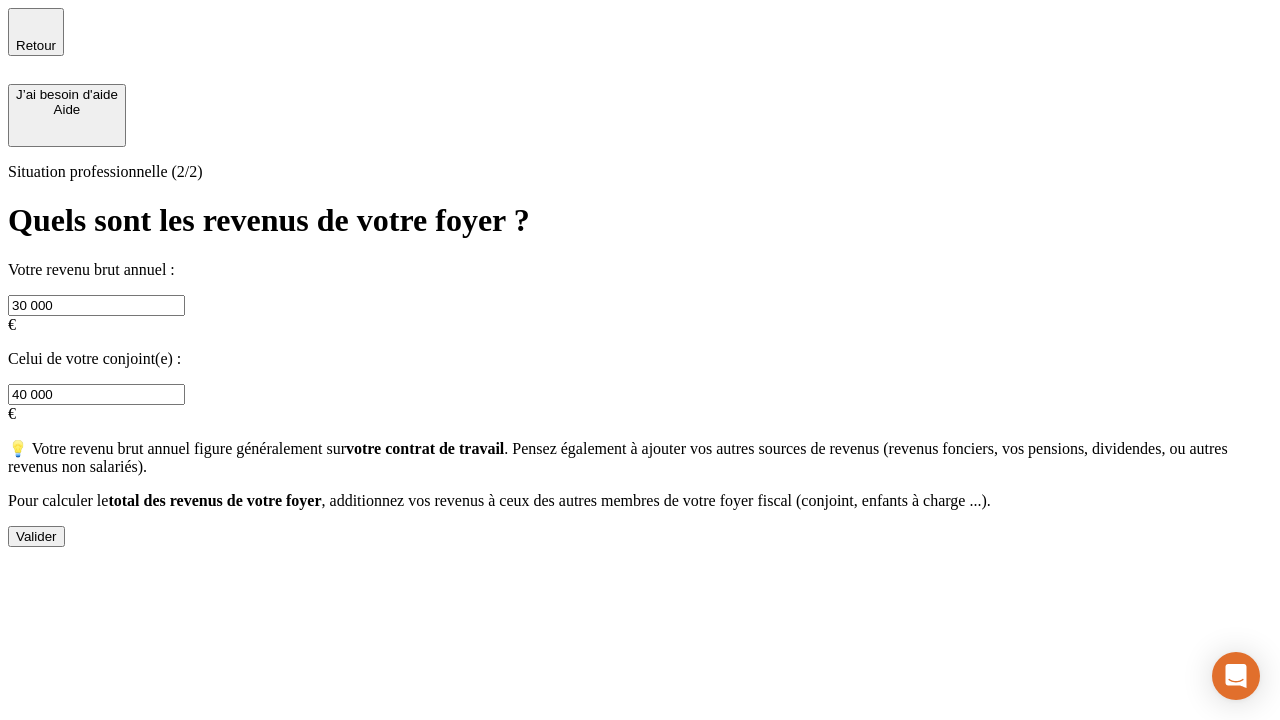 click on "Valider" at bounding box center [36, 536] 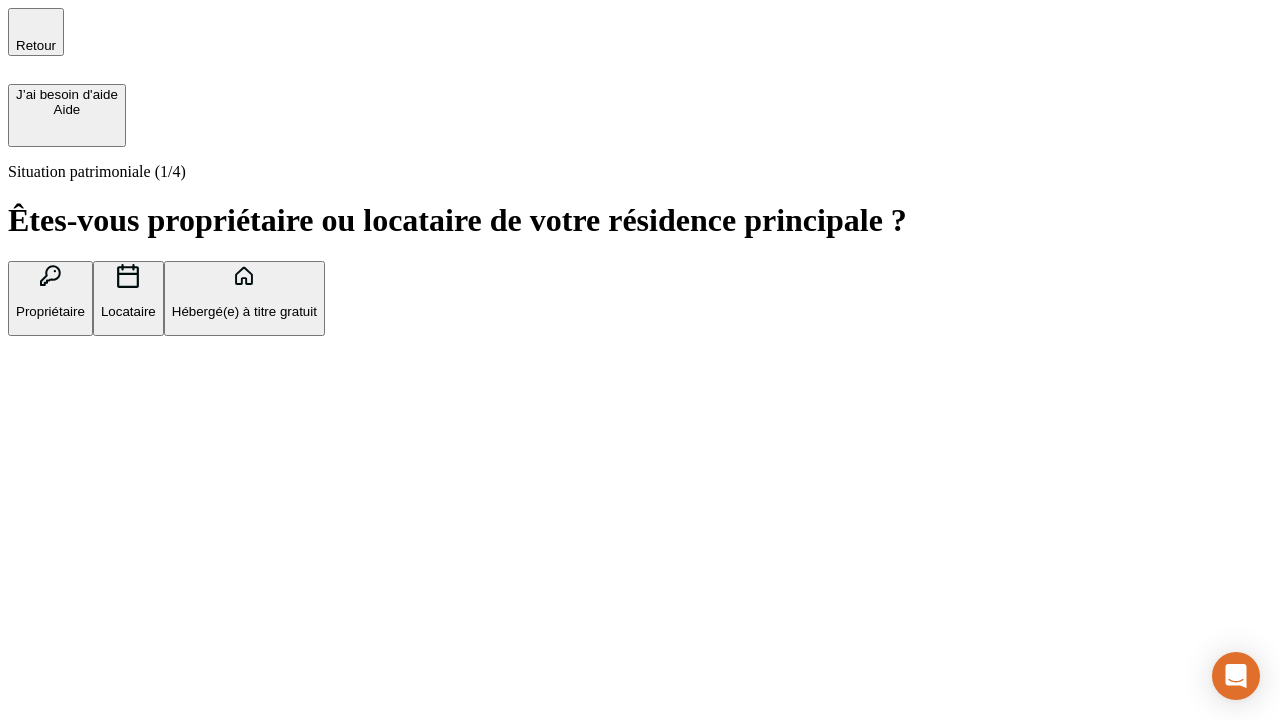 click on "Propriétaire" at bounding box center (50, 311) 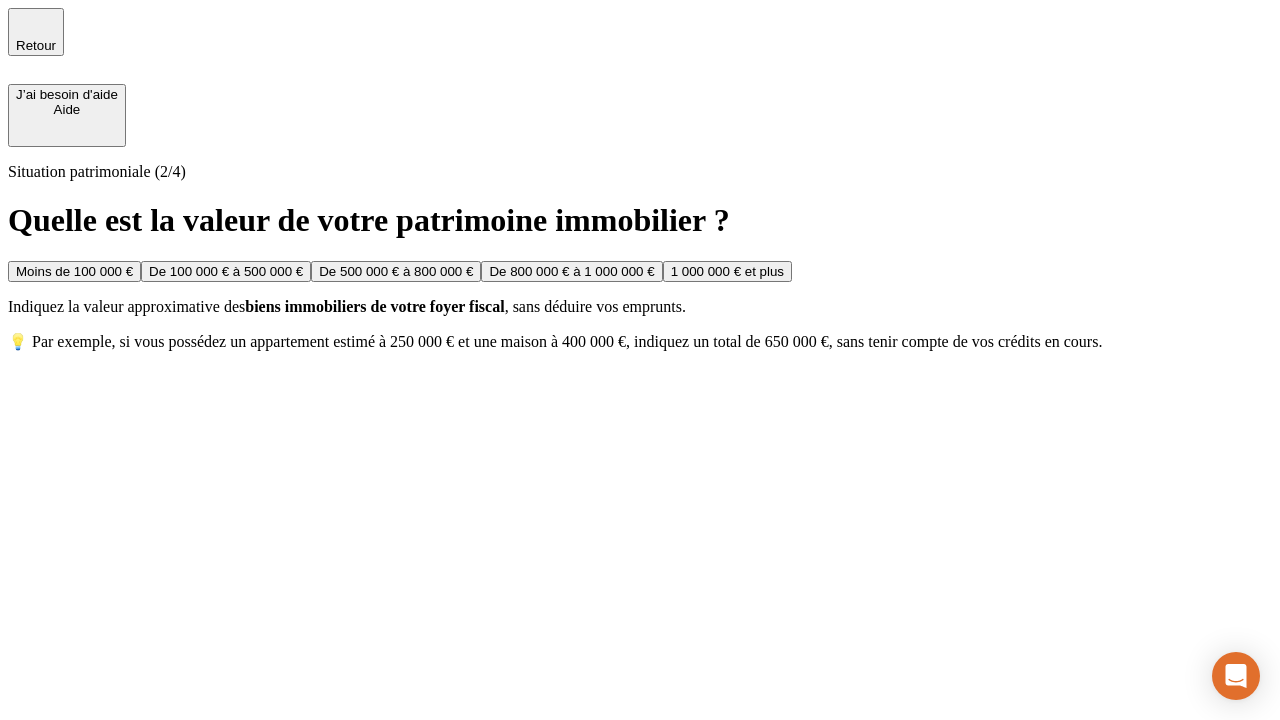 click on "De 100 000 € à 500 000 €" at bounding box center [226, 271] 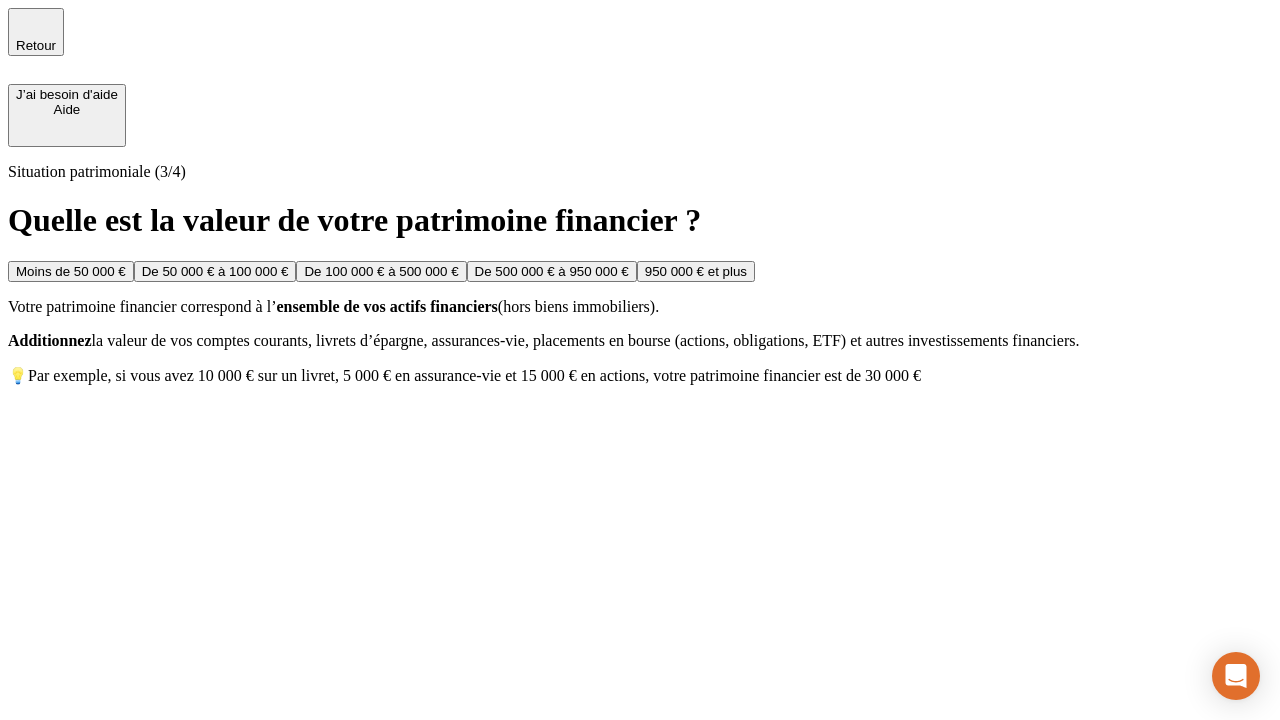 click on "Moins de 50 000 €" at bounding box center [71, 271] 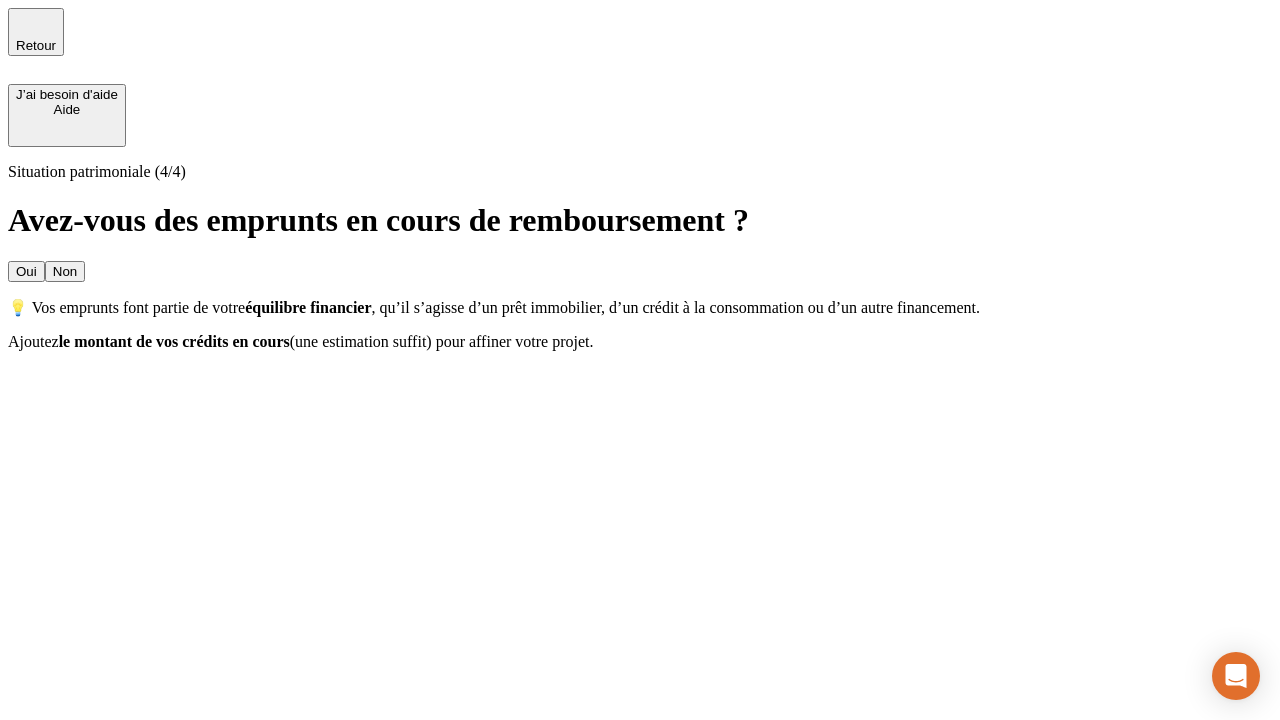 click on "Oui" at bounding box center (26, 271) 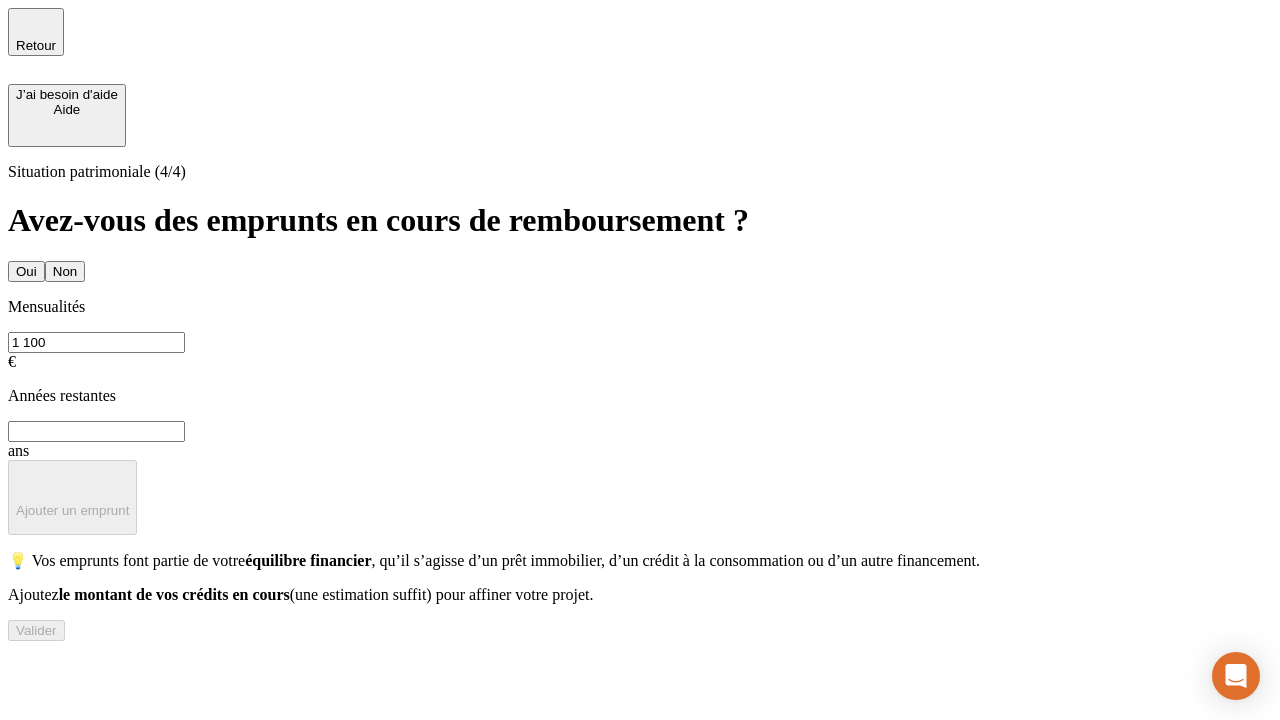 type on "1 100" 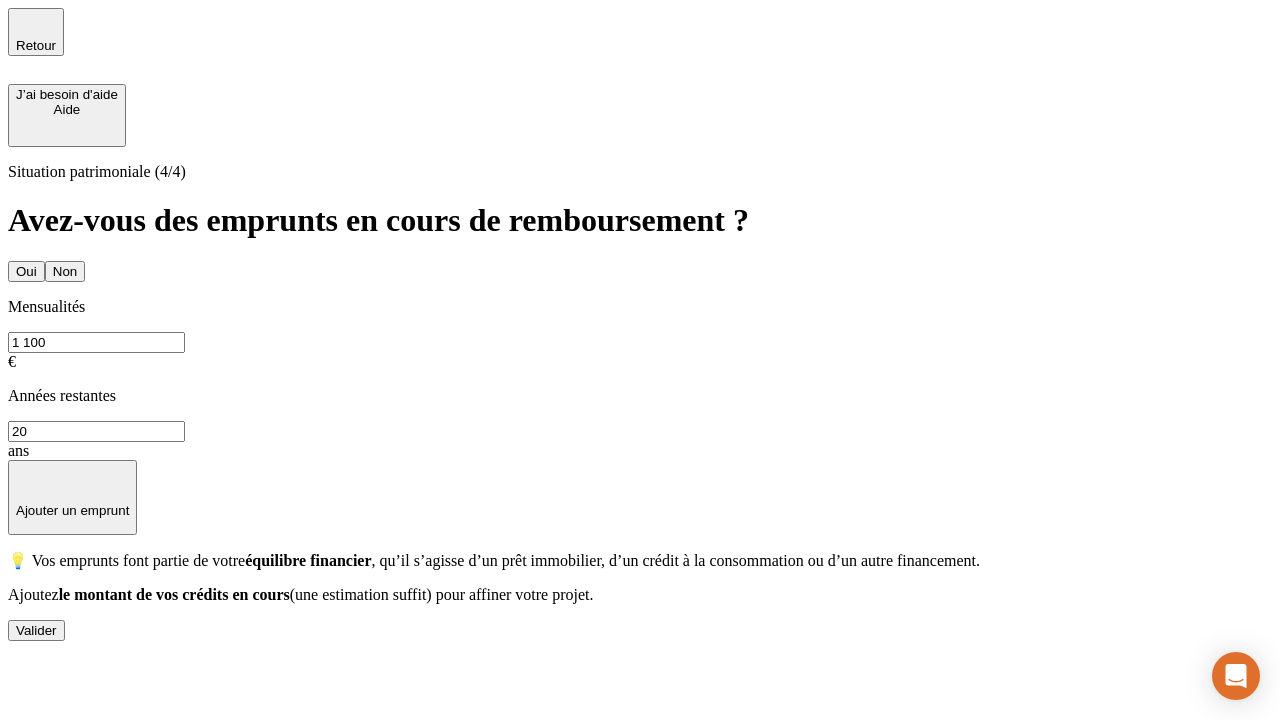 click on "Valider" at bounding box center [36, 630] 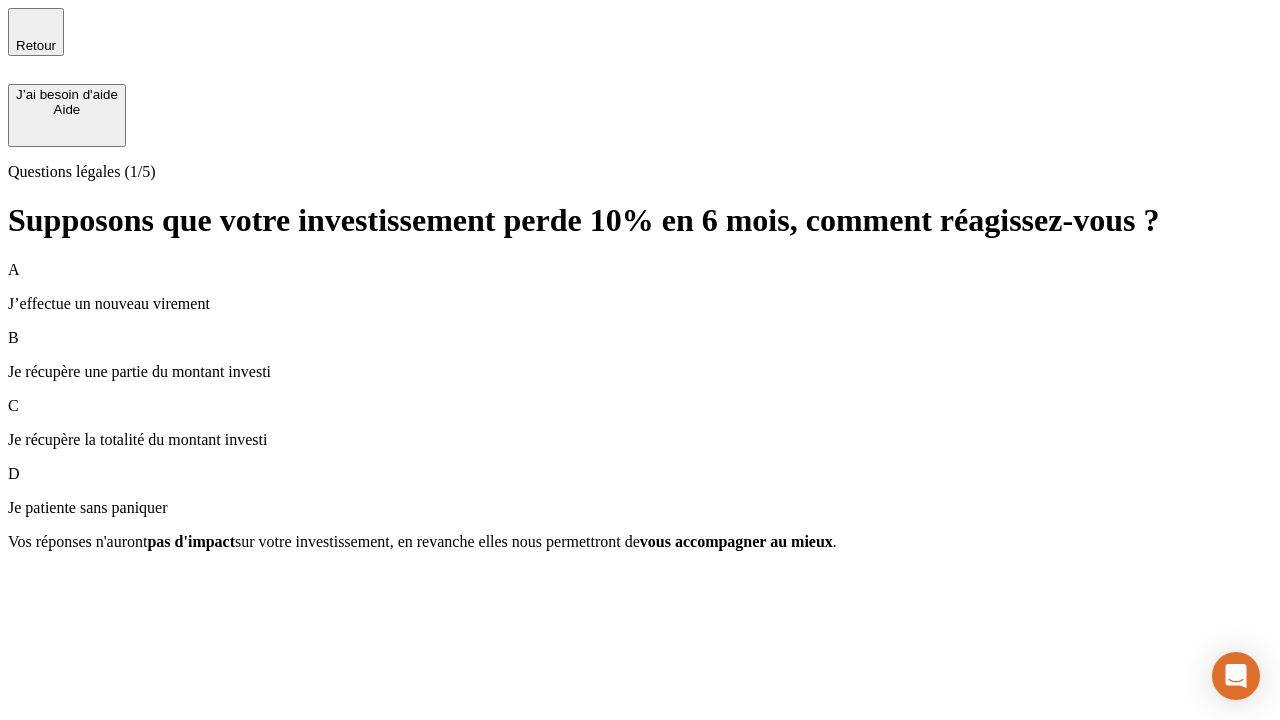 click on "Je récupère une partie du montant investi" at bounding box center [640, 372] 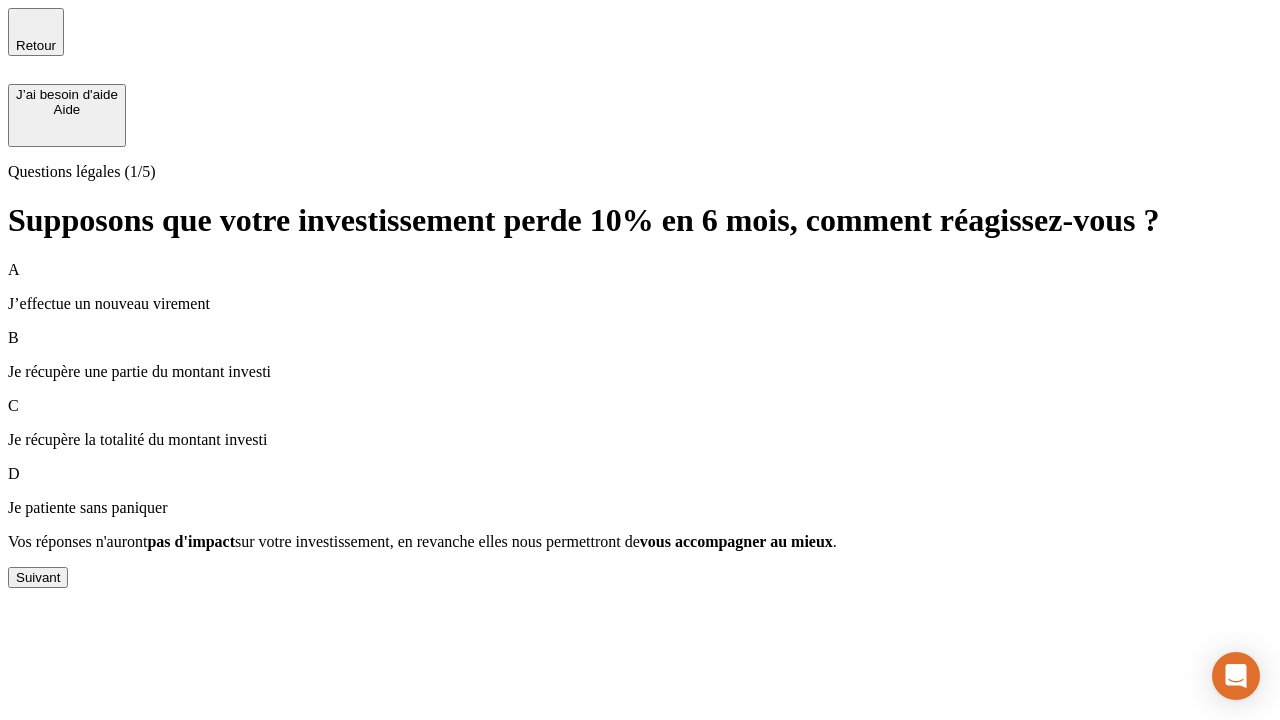 click on "Suivant" at bounding box center (38, 577) 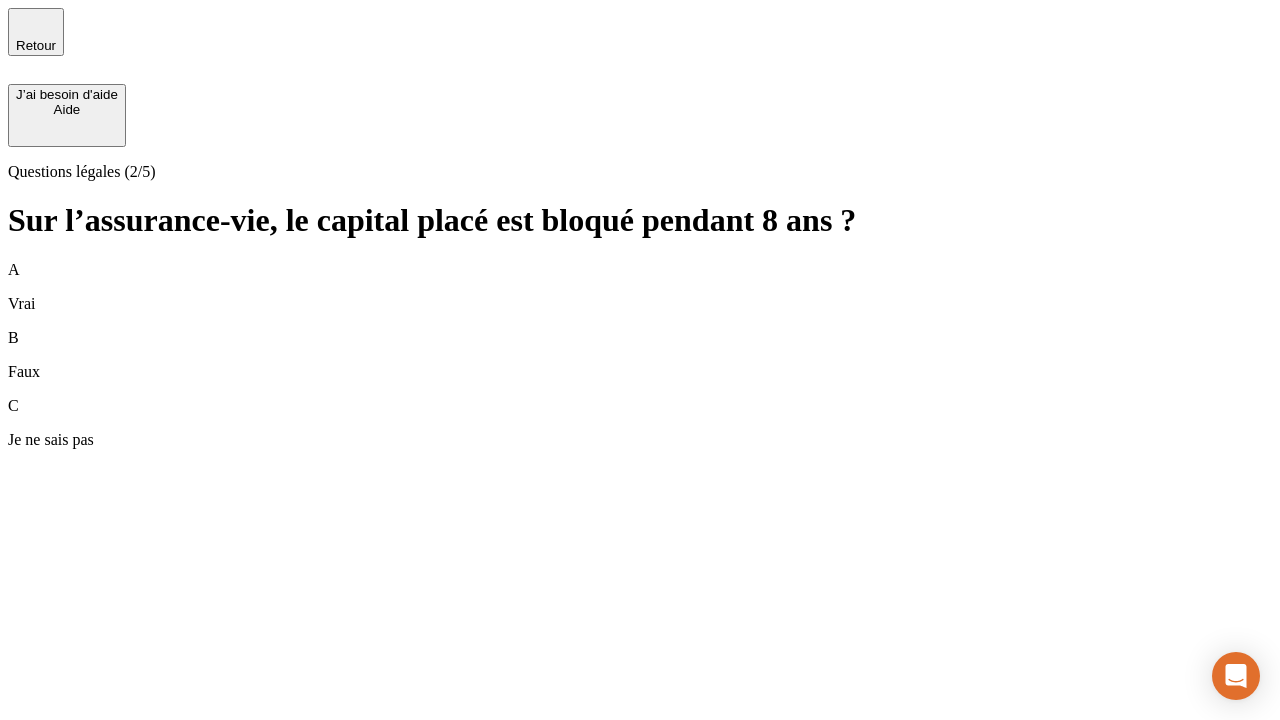 click on "A Vrai" at bounding box center (640, 287) 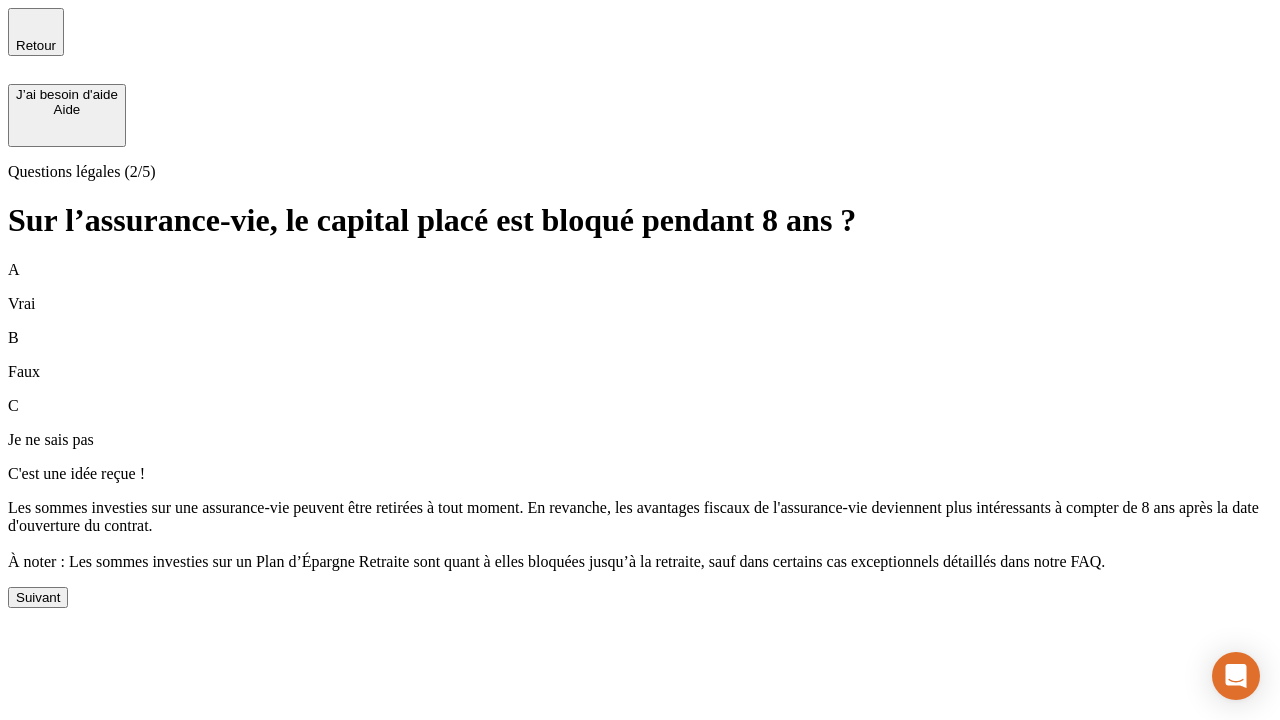 click on "Suivant" at bounding box center (38, 597) 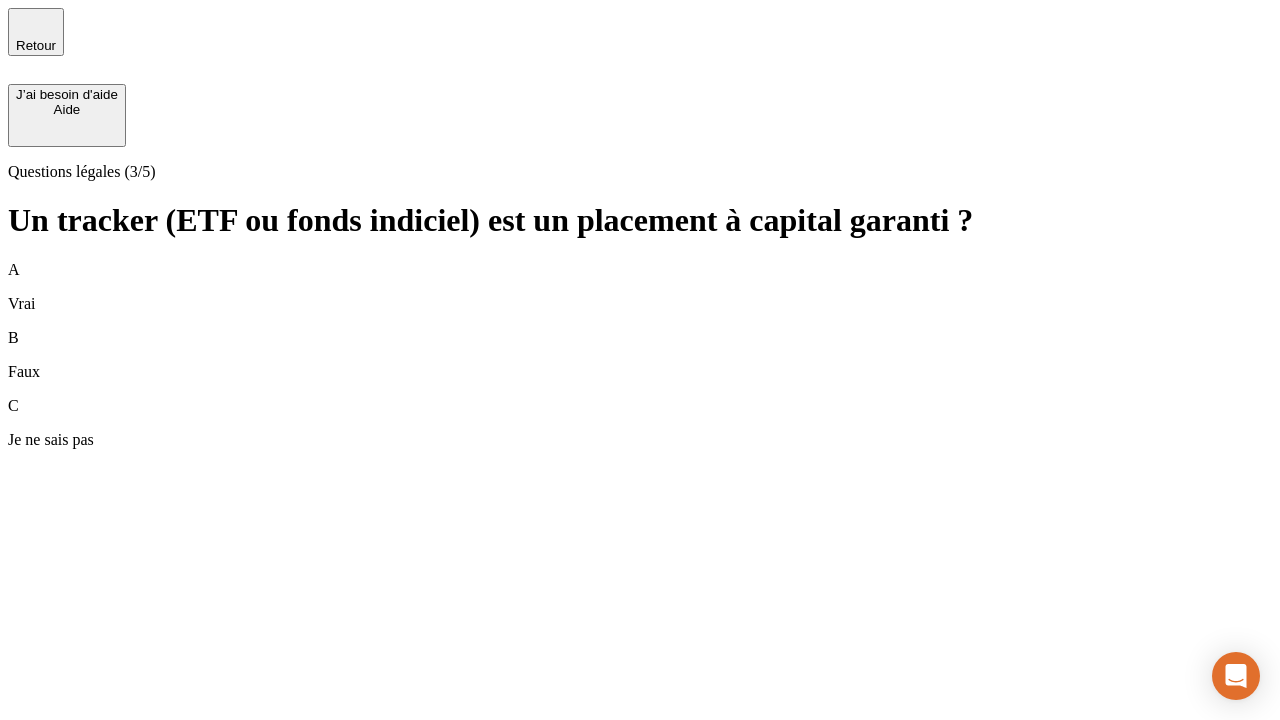 click on "B Faux" at bounding box center (640, 355) 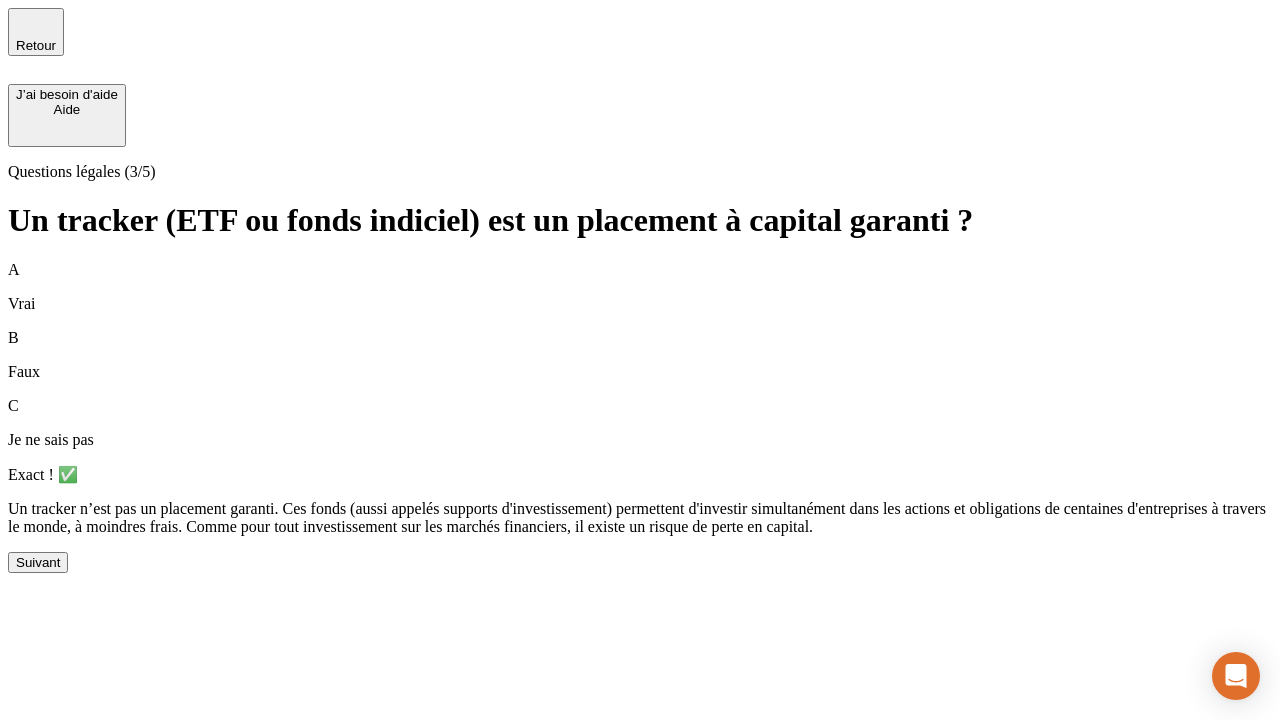 click on "Suivant" at bounding box center [38, 562] 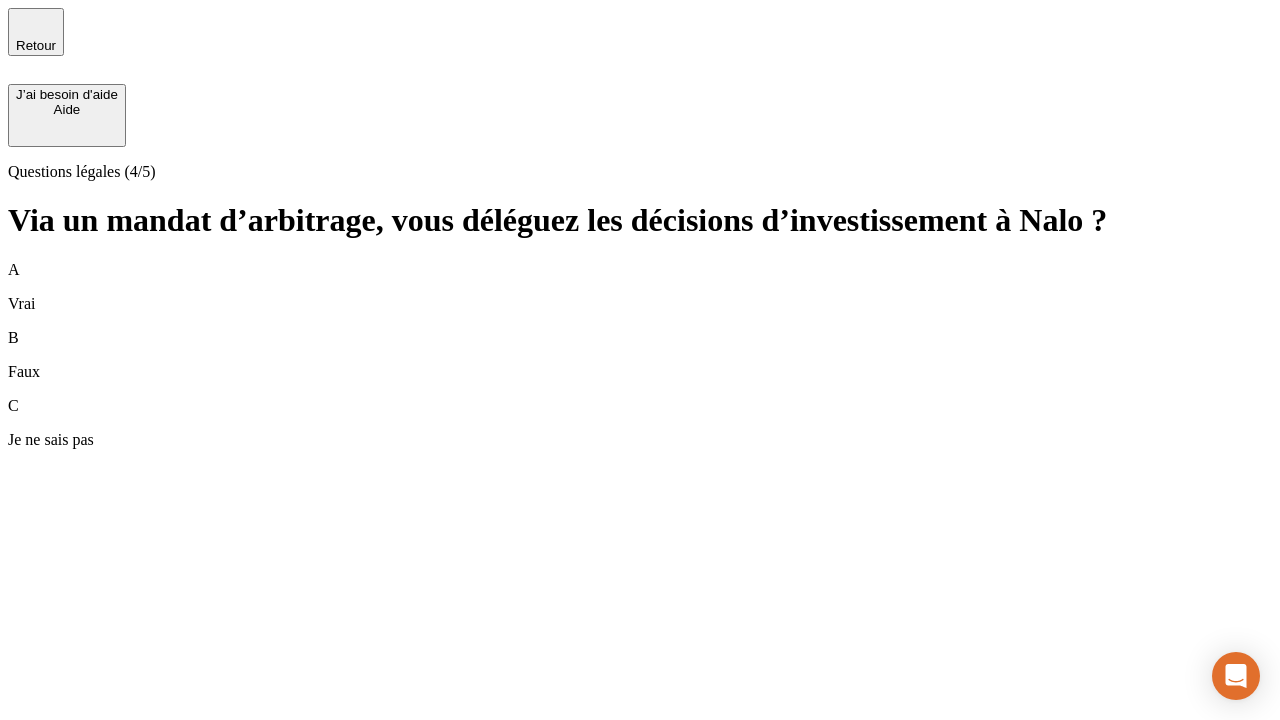 click on "A Vrai" at bounding box center (640, 287) 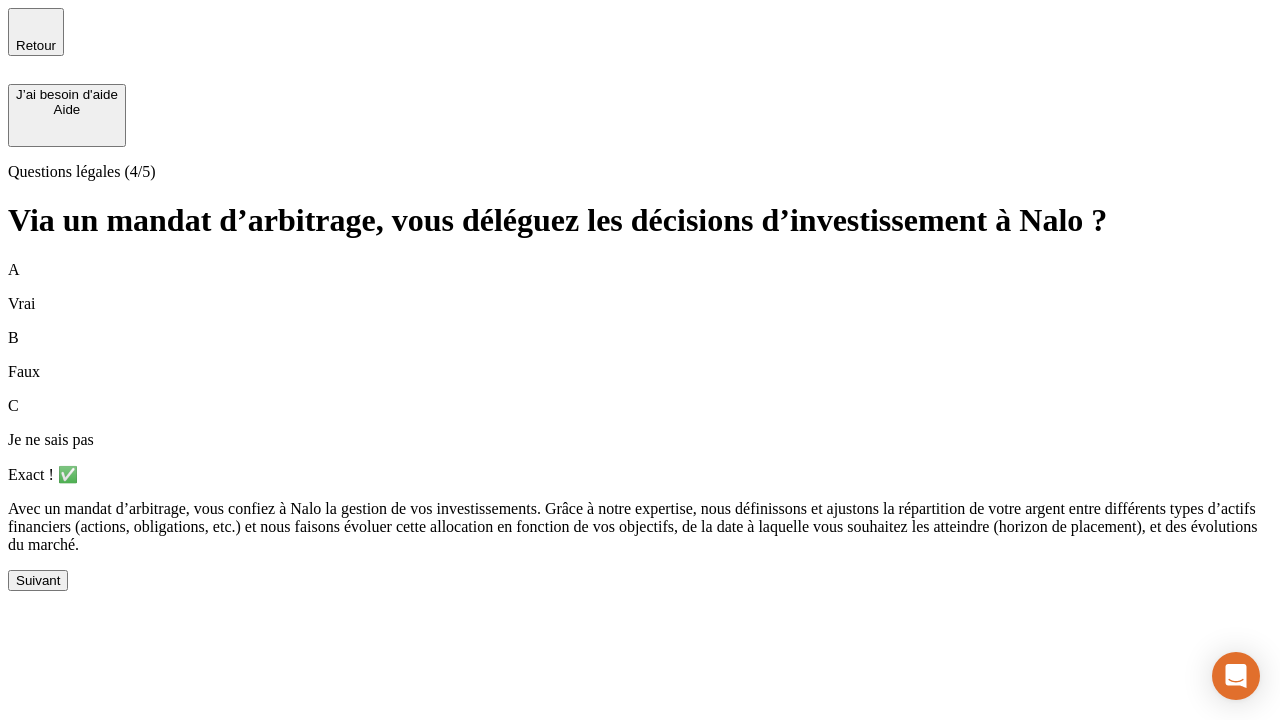 click on "Suivant" at bounding box center (38, 580) 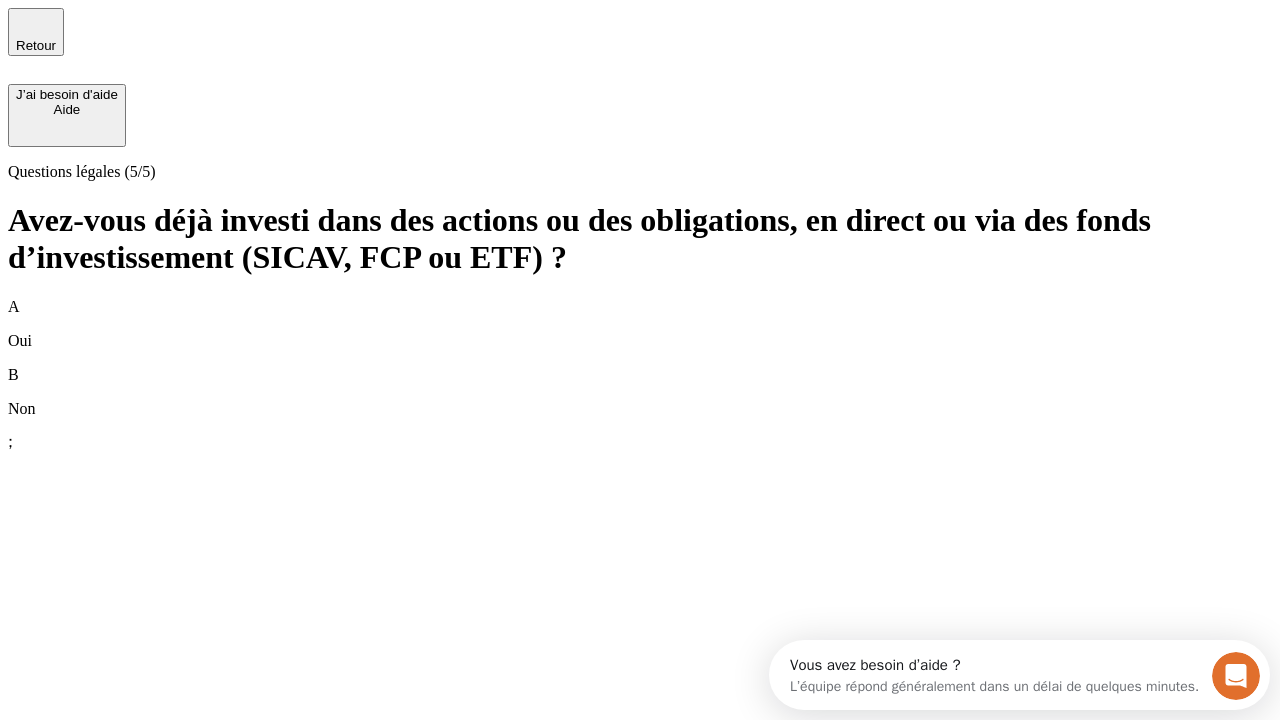 scroll, scrollTop: 0, scrollLeft: 0, axis: both 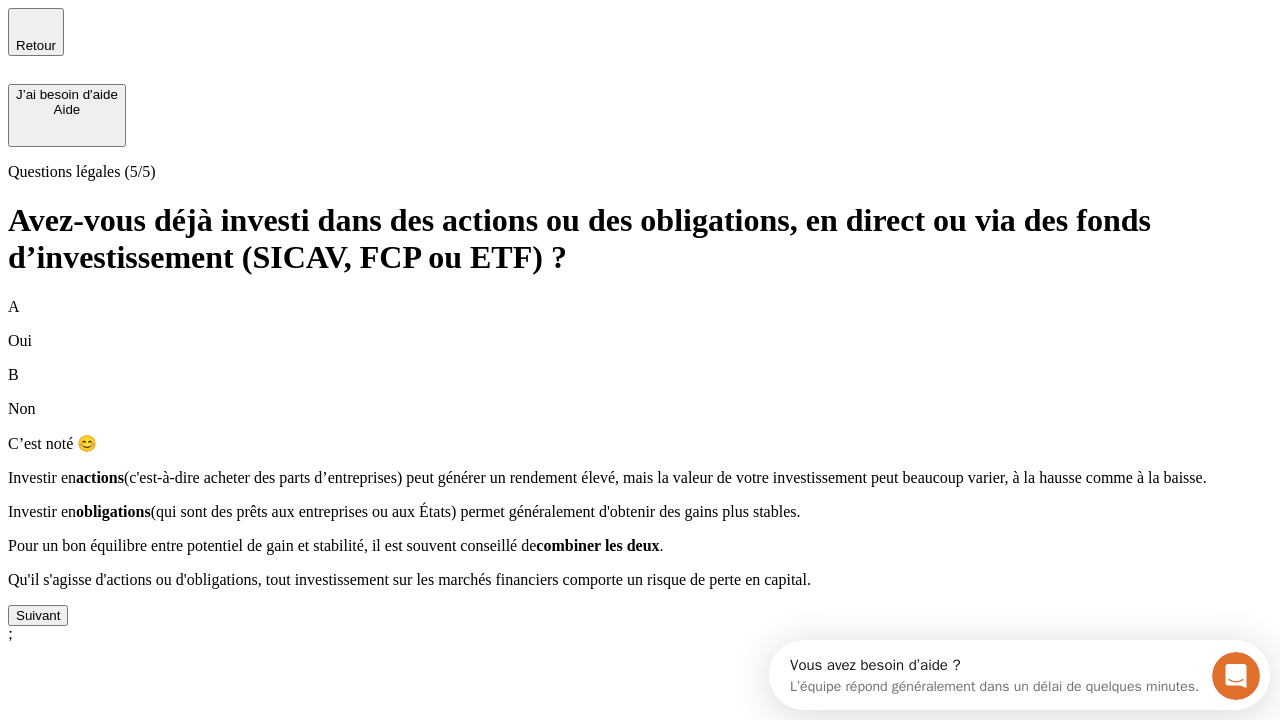 click on "Suivant" at bounding box center (38, 615) 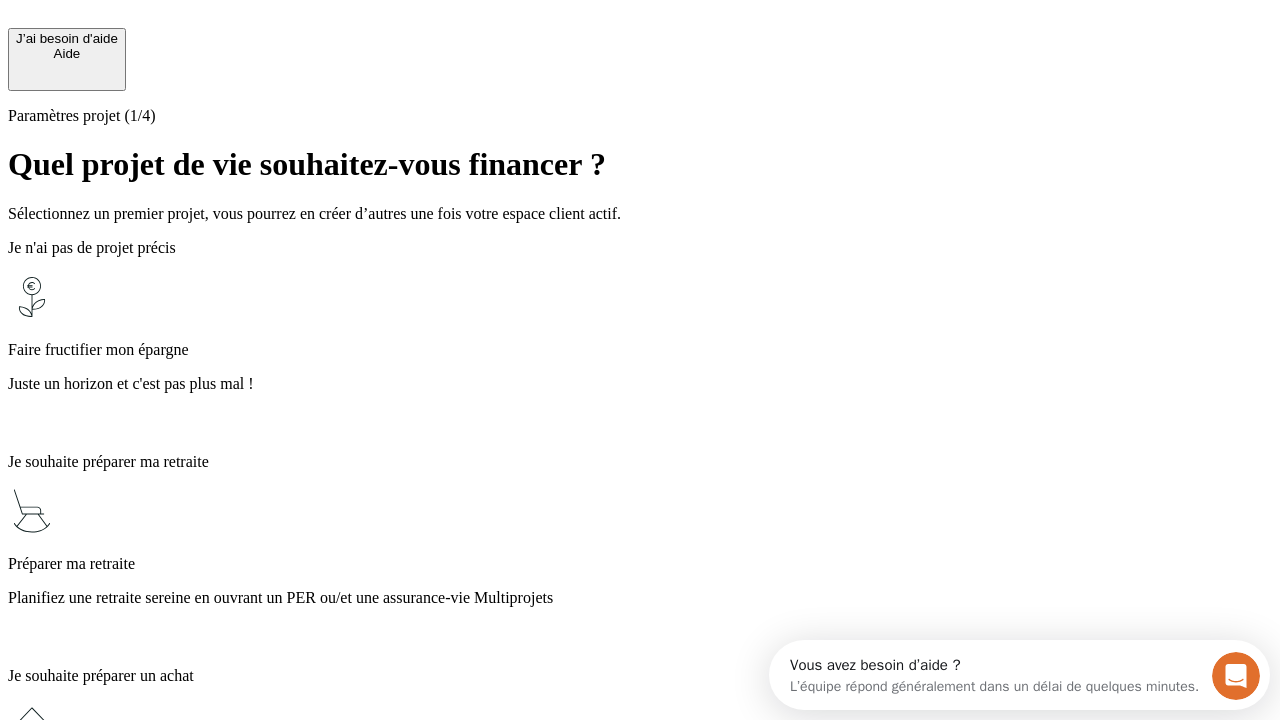 scroll, scrollTop: 18, scrollLeft: 0, axis: vertical 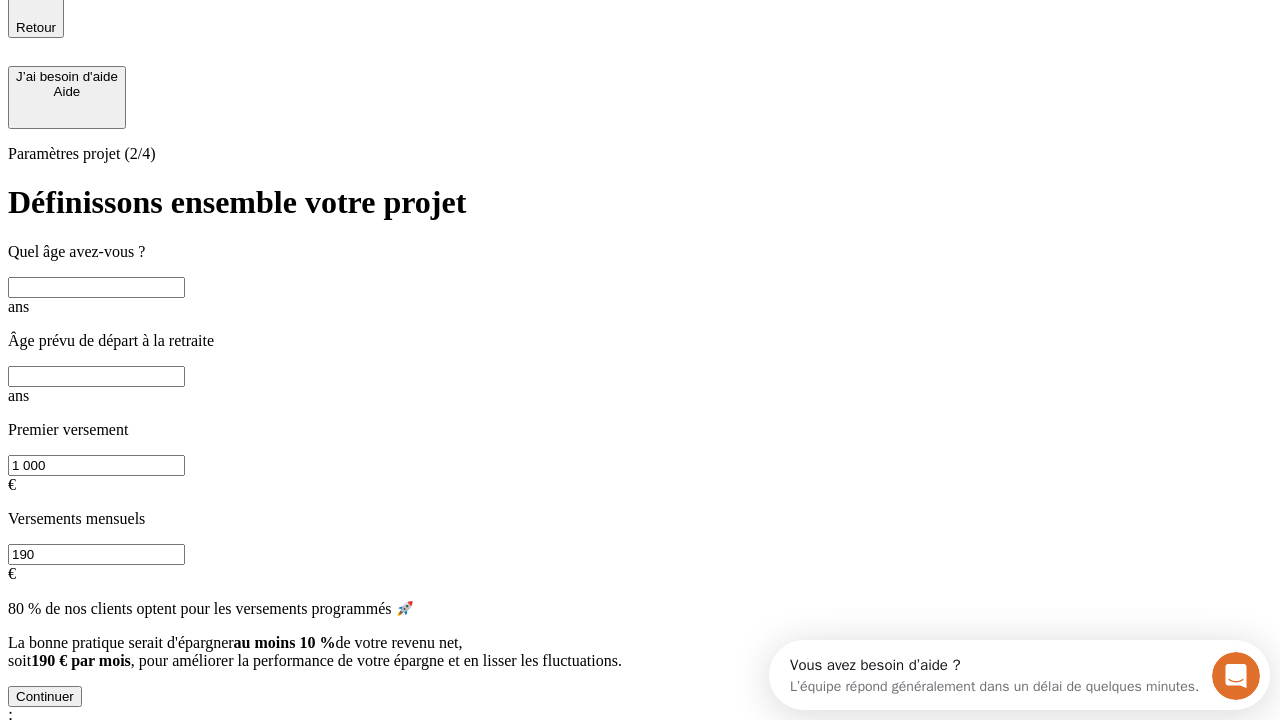 click at bounding box center (96, 287) 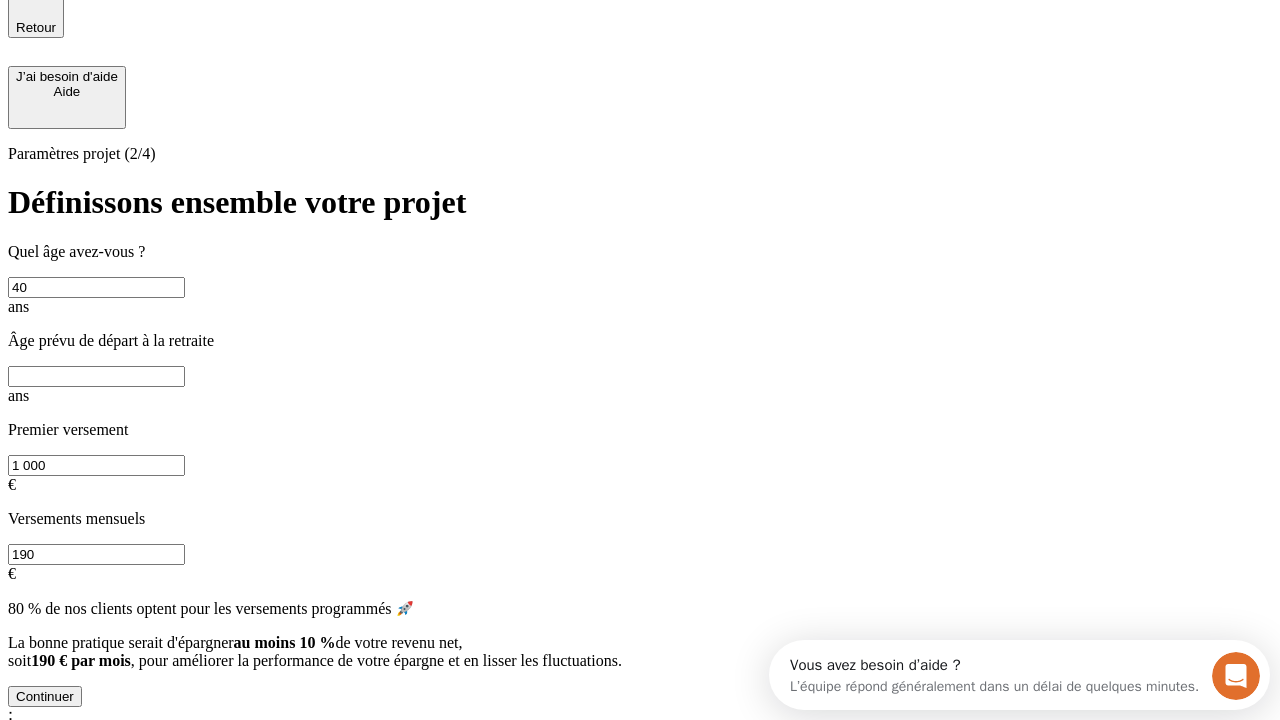 type on "40" 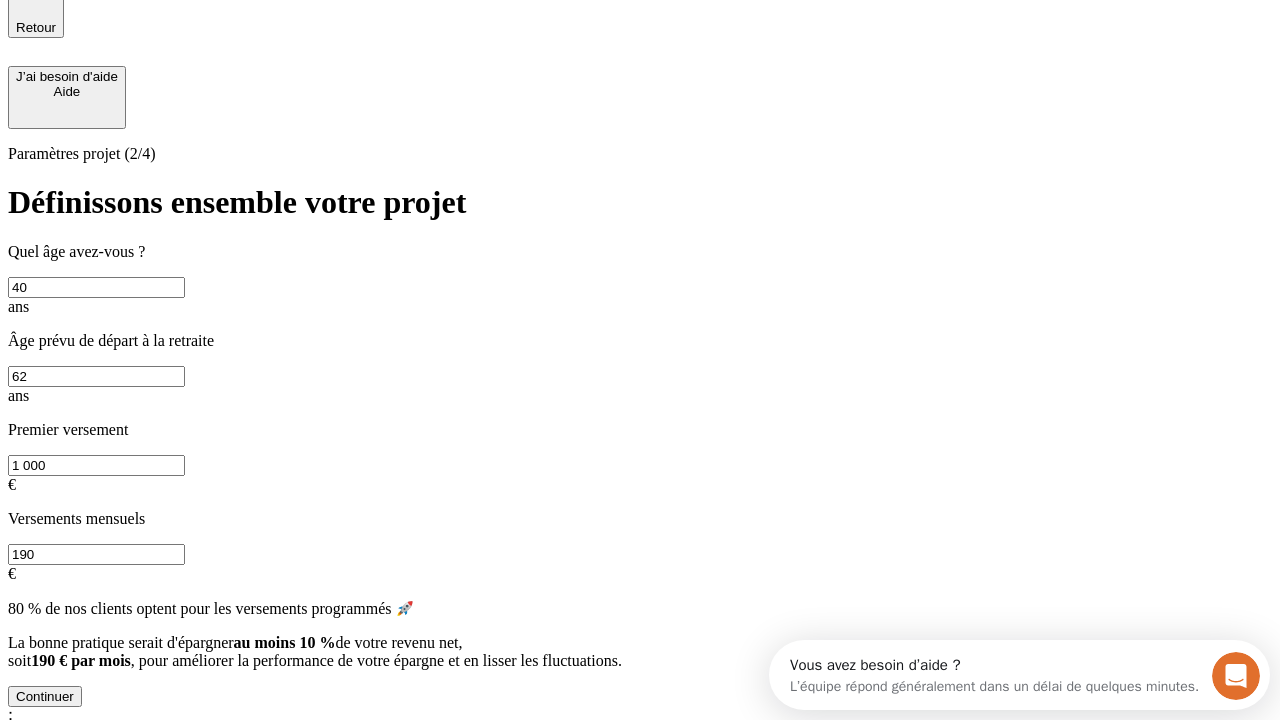type on "62" 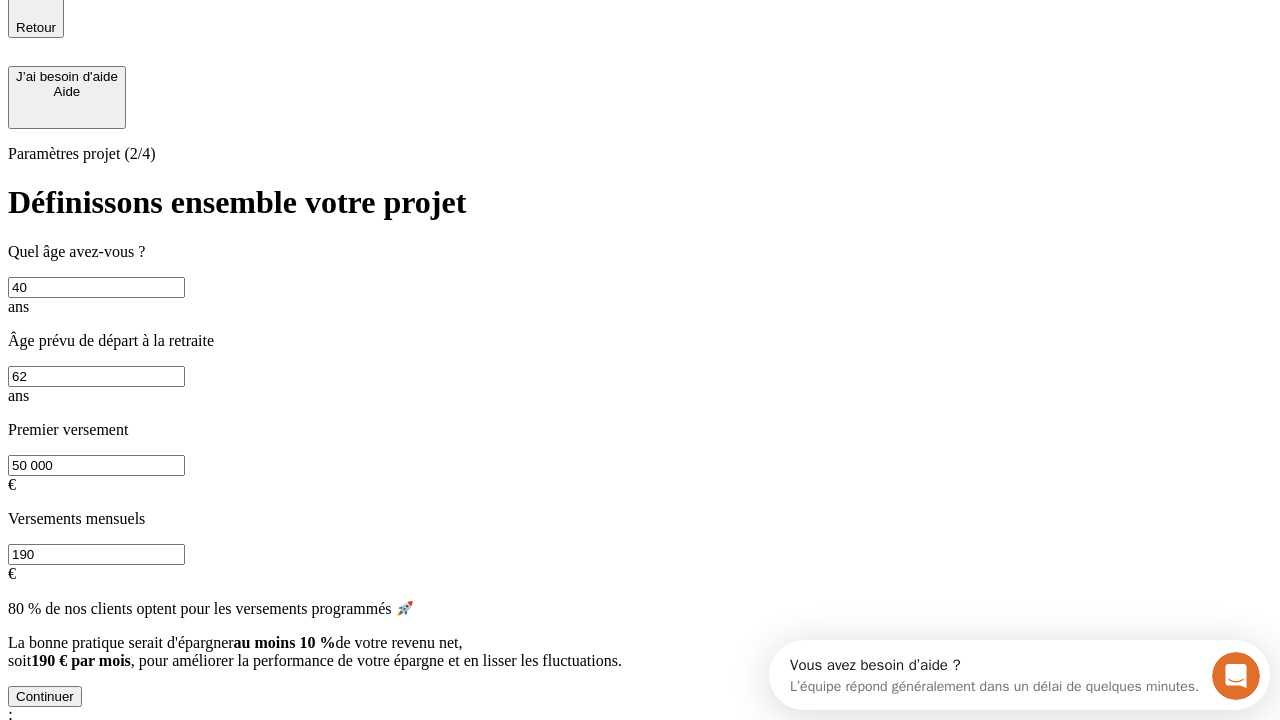 type on "50 000" 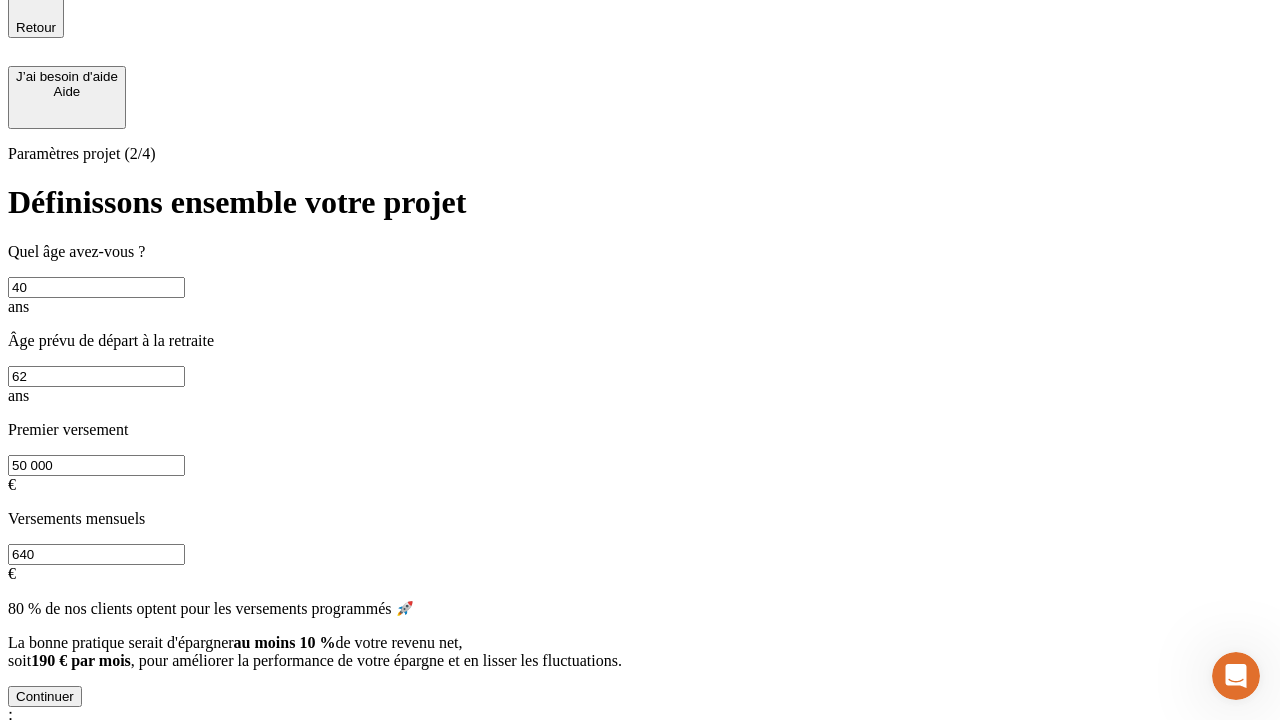 type on "640" 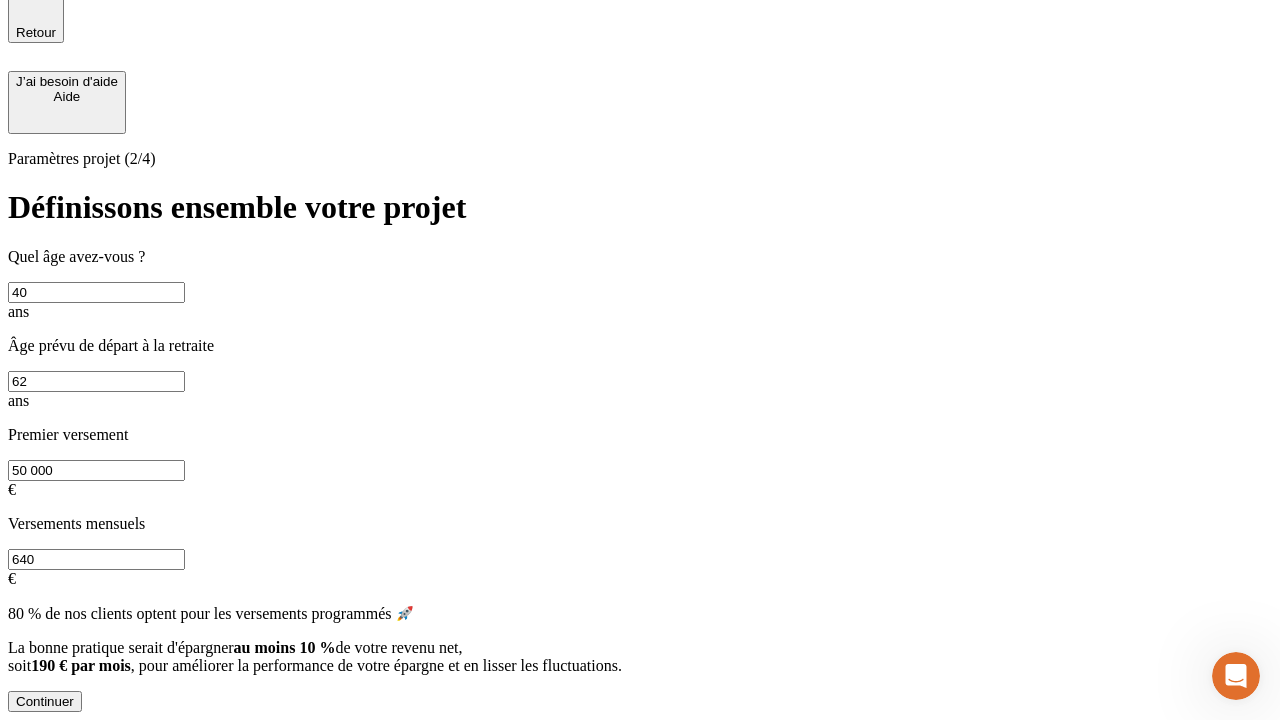 scroll, scrollTop: 0, scrollLeft: 0, axis: both 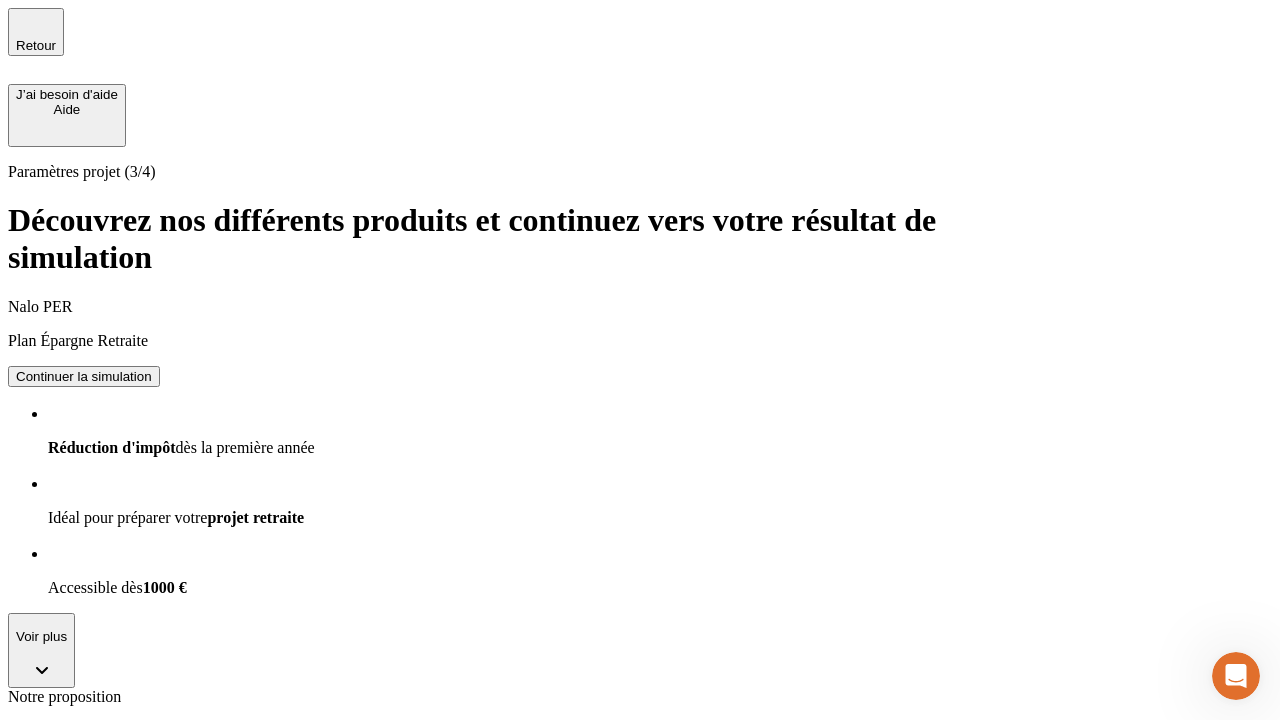 click on "Continuer la simulation" at bounding box center [84, 376] 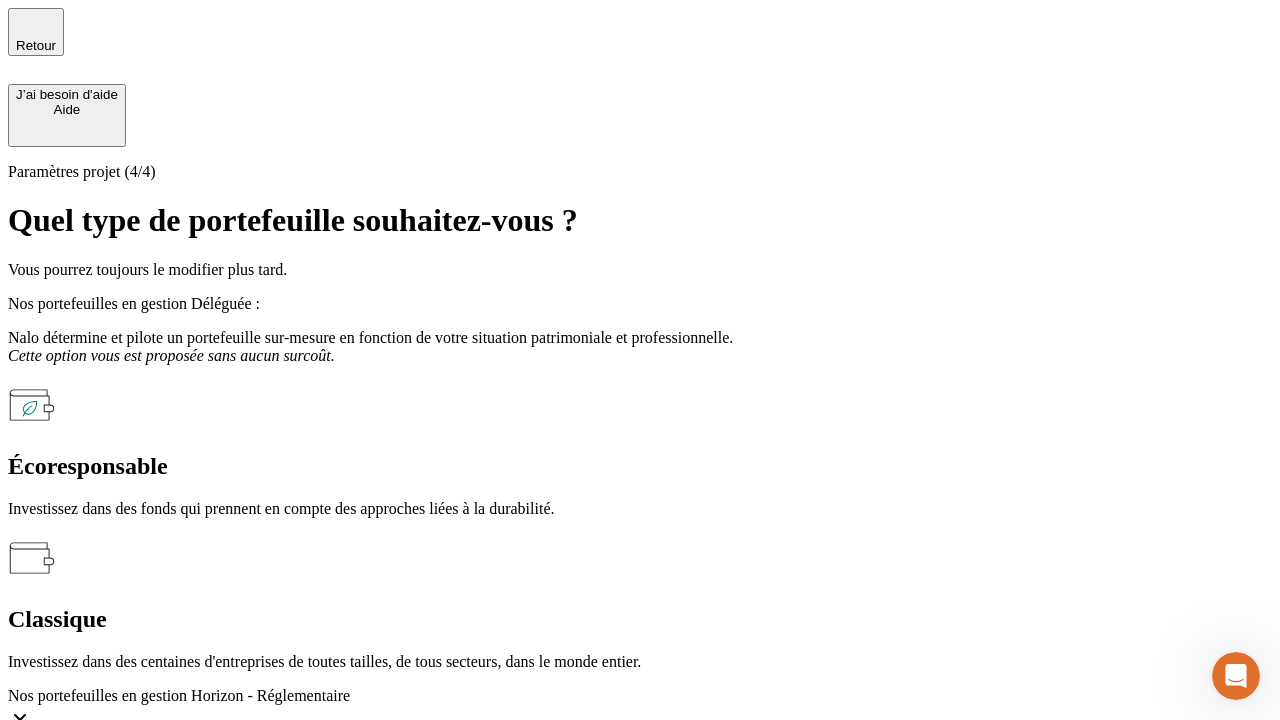 click on "Classique" at bounding box center [640, 619] 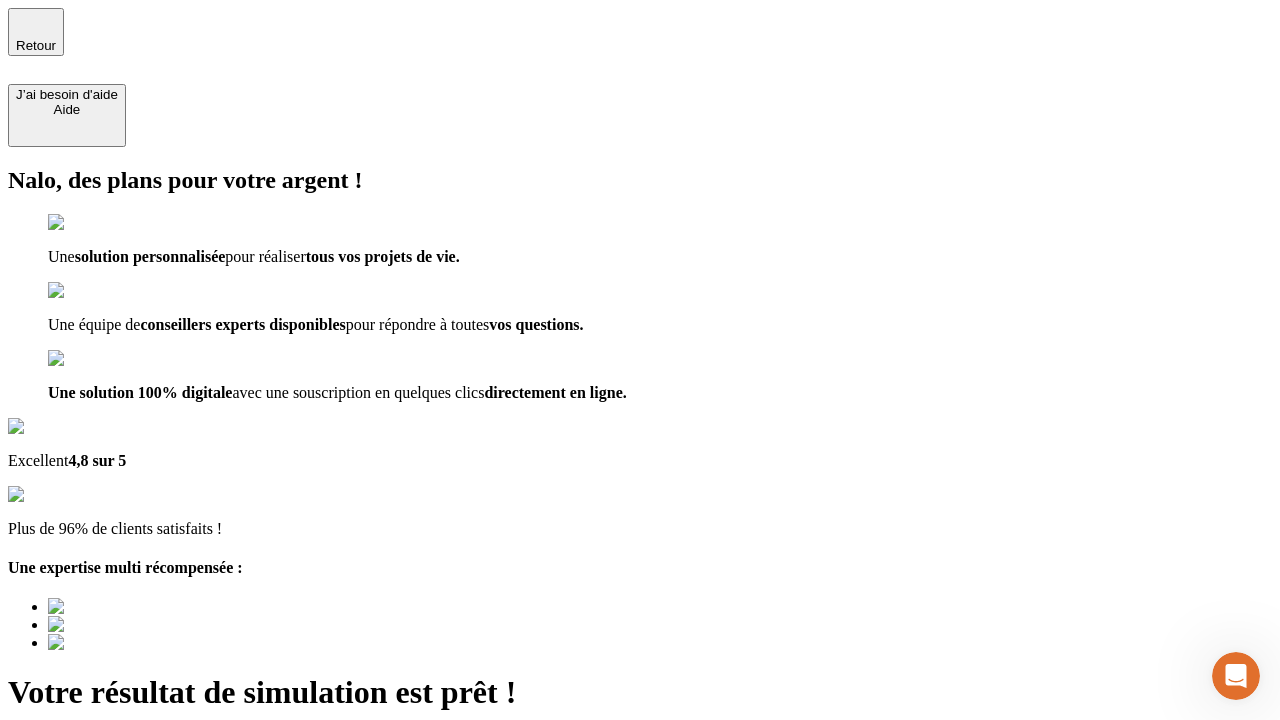 click on "Découvrir ma simulation" at bounding box center [87, 797] 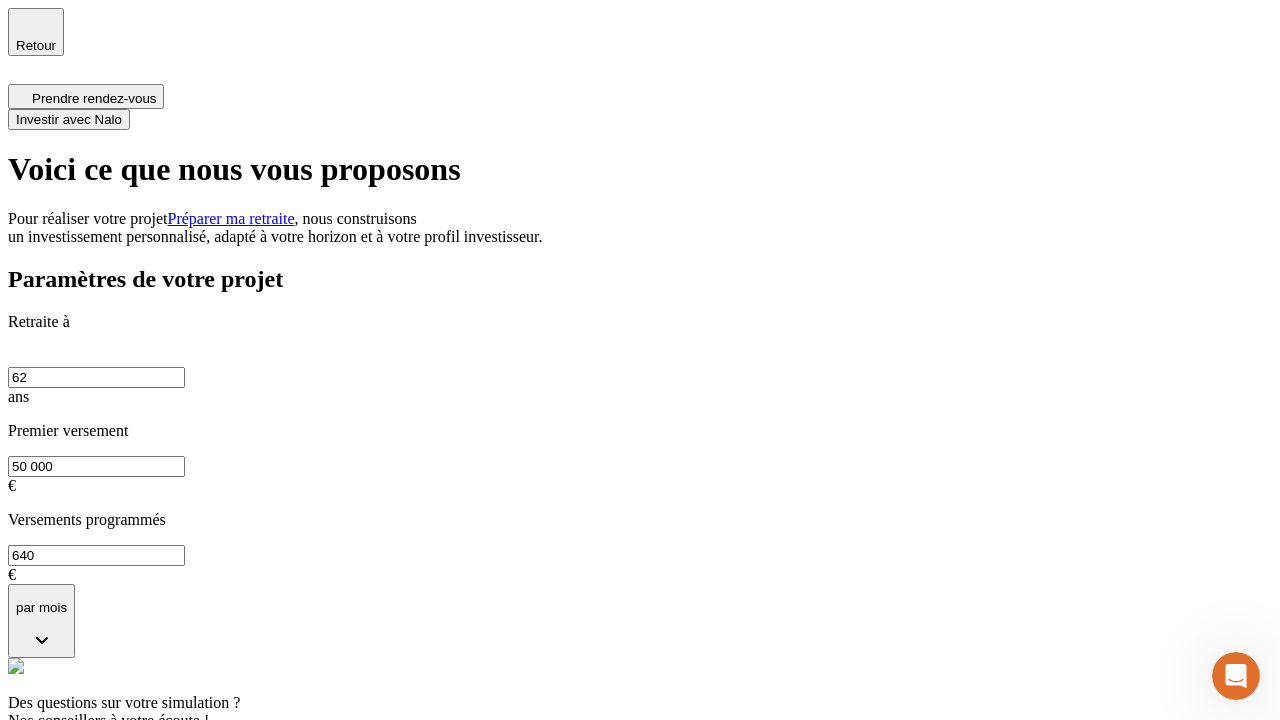 click on "Investir avec Nalo" at bounding box center (69, 119) 